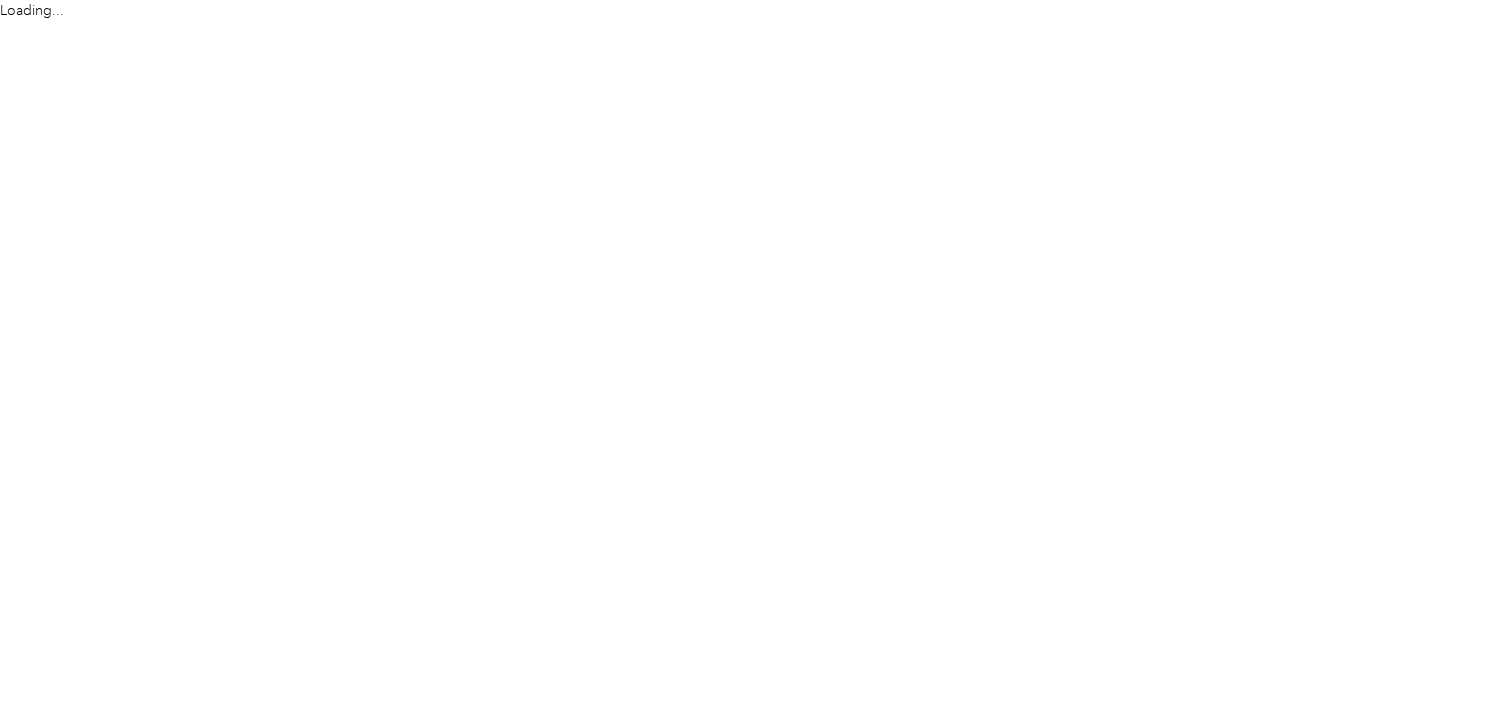 scroll, scrollTop: 0, scrollLeft: 0, axis: both 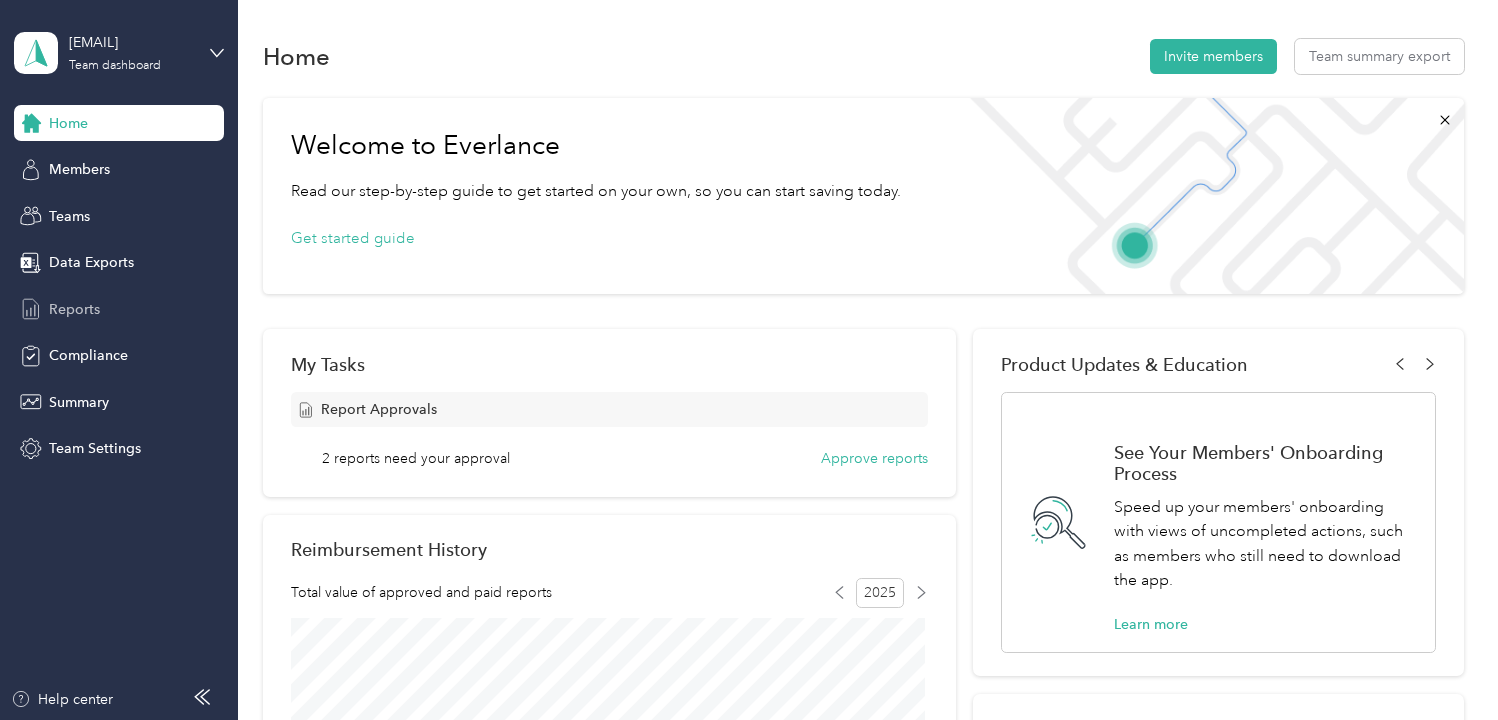 click on "Reports" at bounding box center (74, 309) 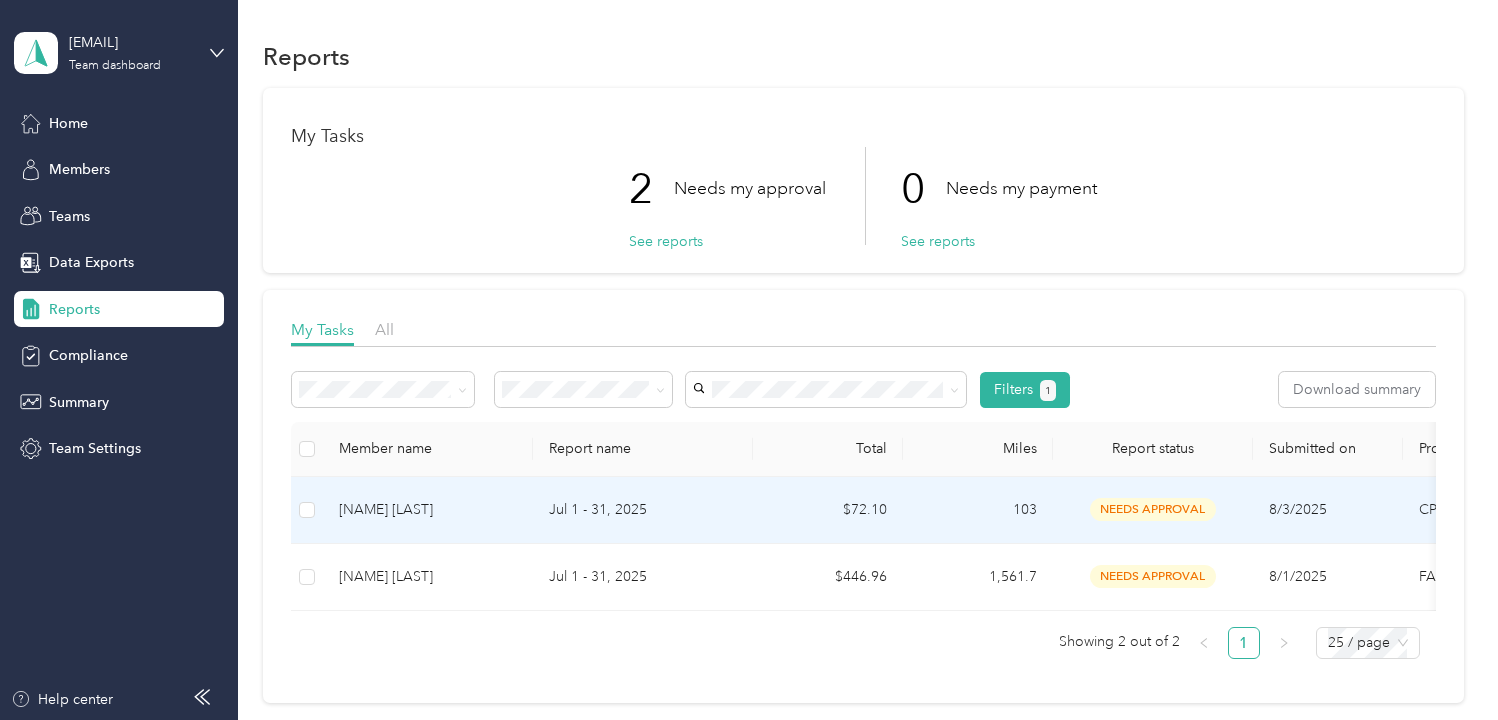 click on "[NAME] [LAST]" at bounding box center (428, 510) 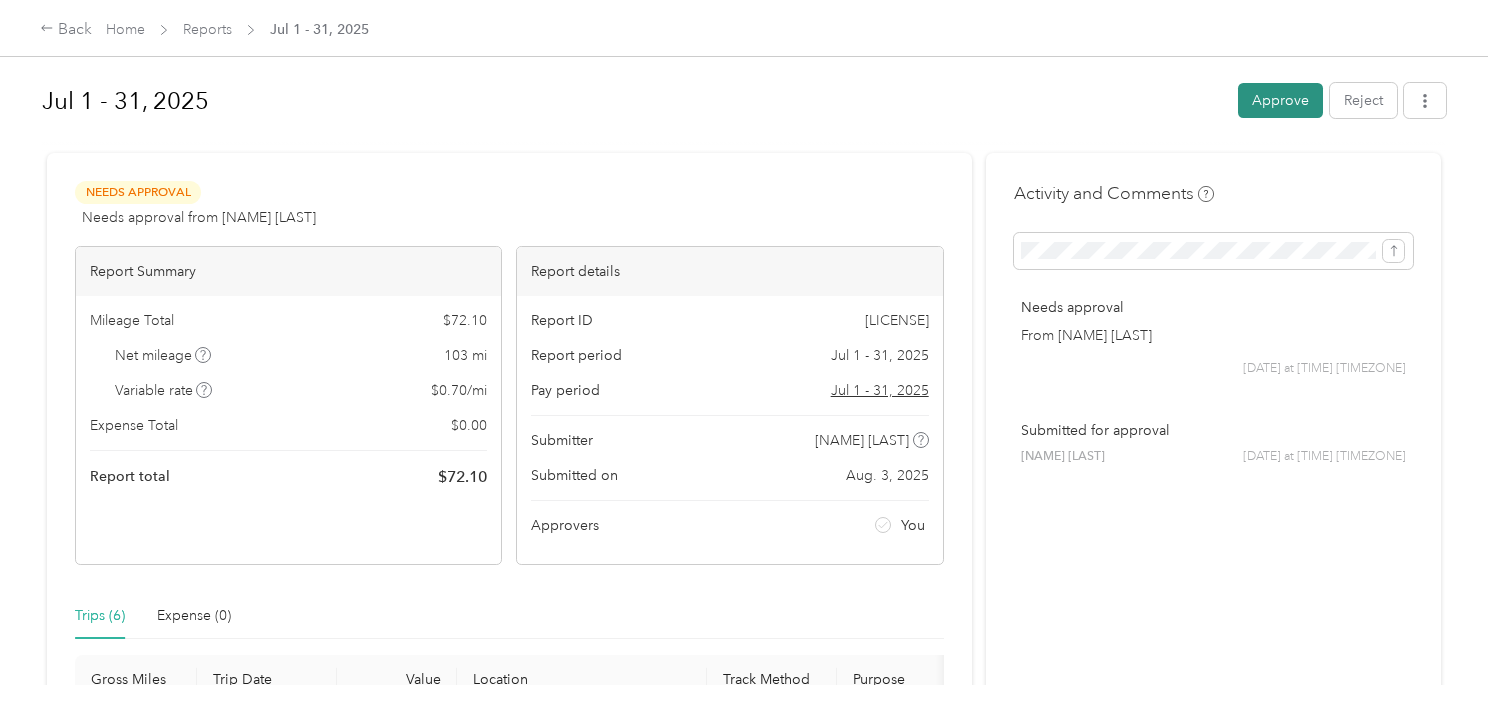click on "Approve" at bounding box center [1280, 100] 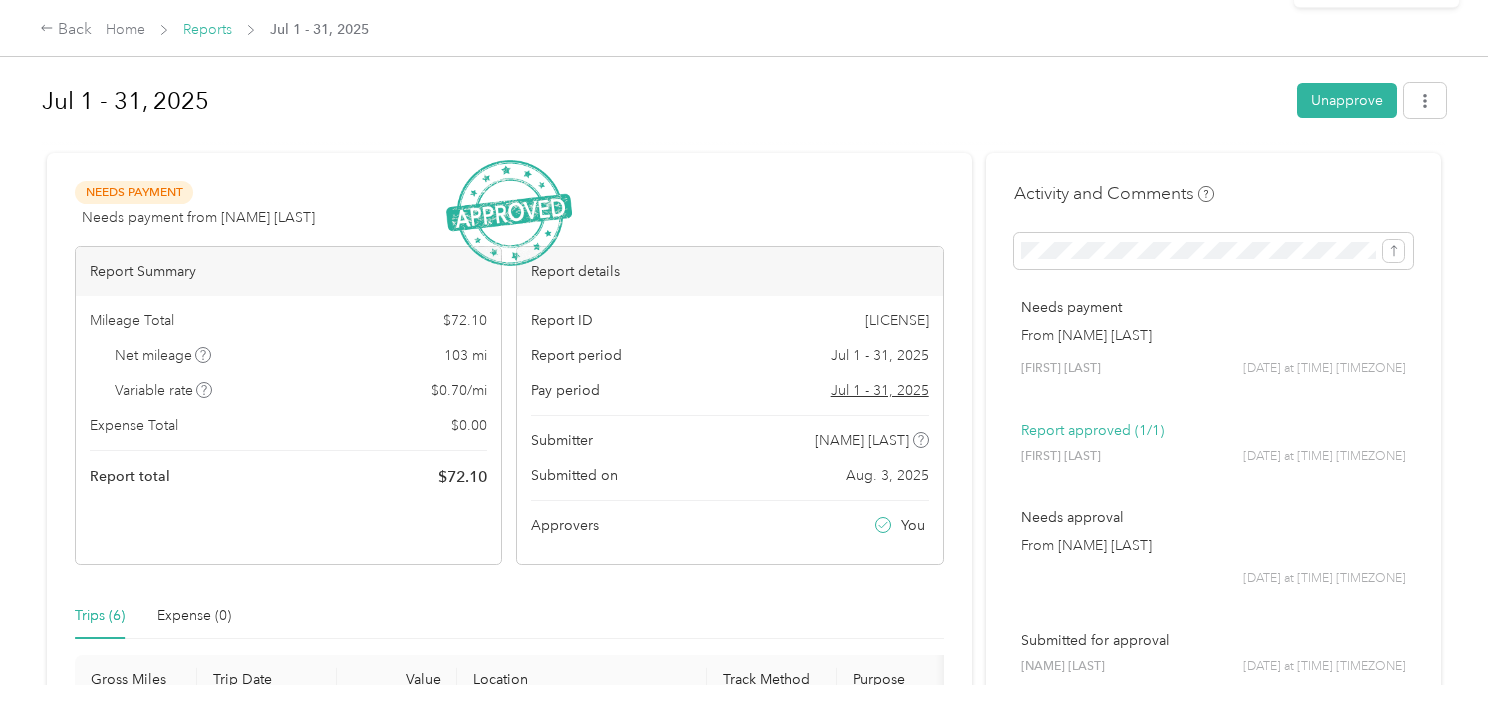 click on "Reports" at bounding box center (207, 29) 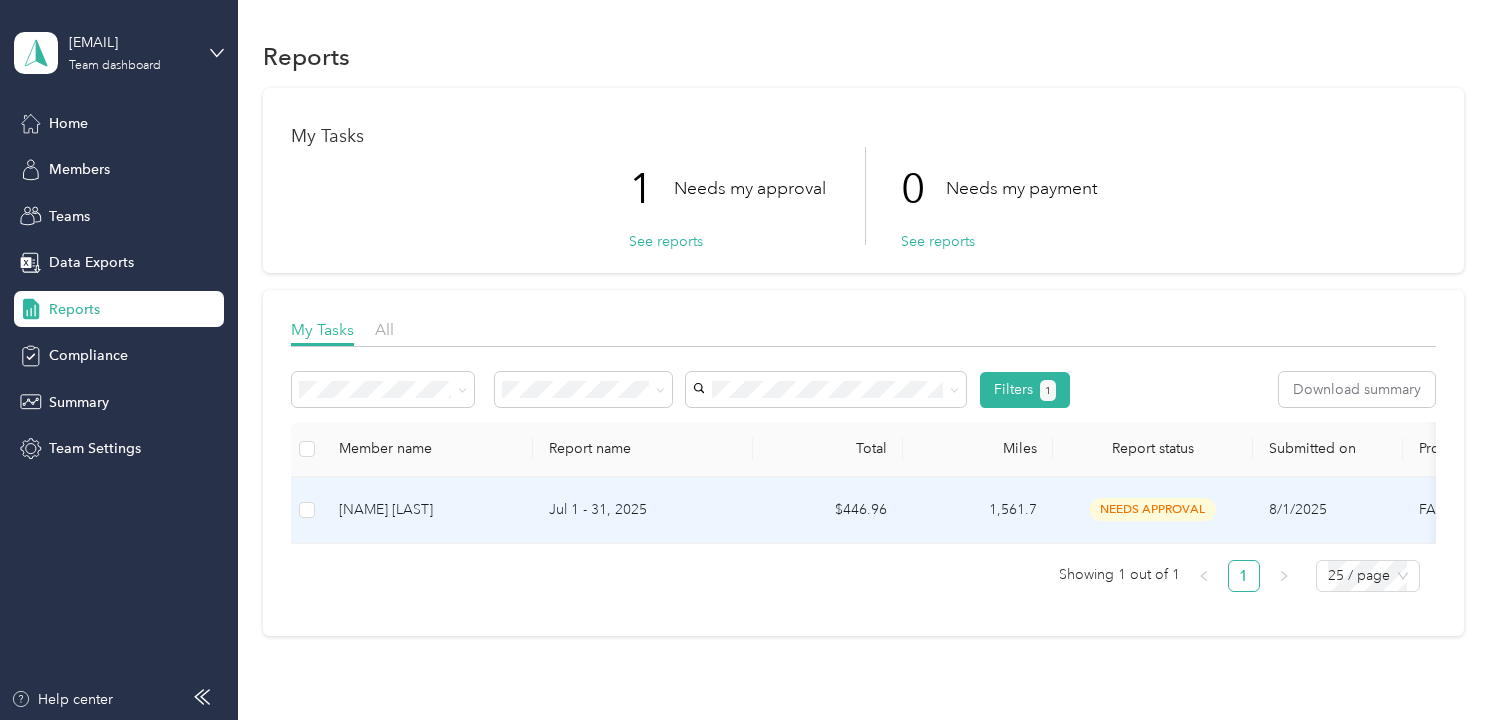 click on "[NAME] [LAST]" at bounding box center (428, 510) 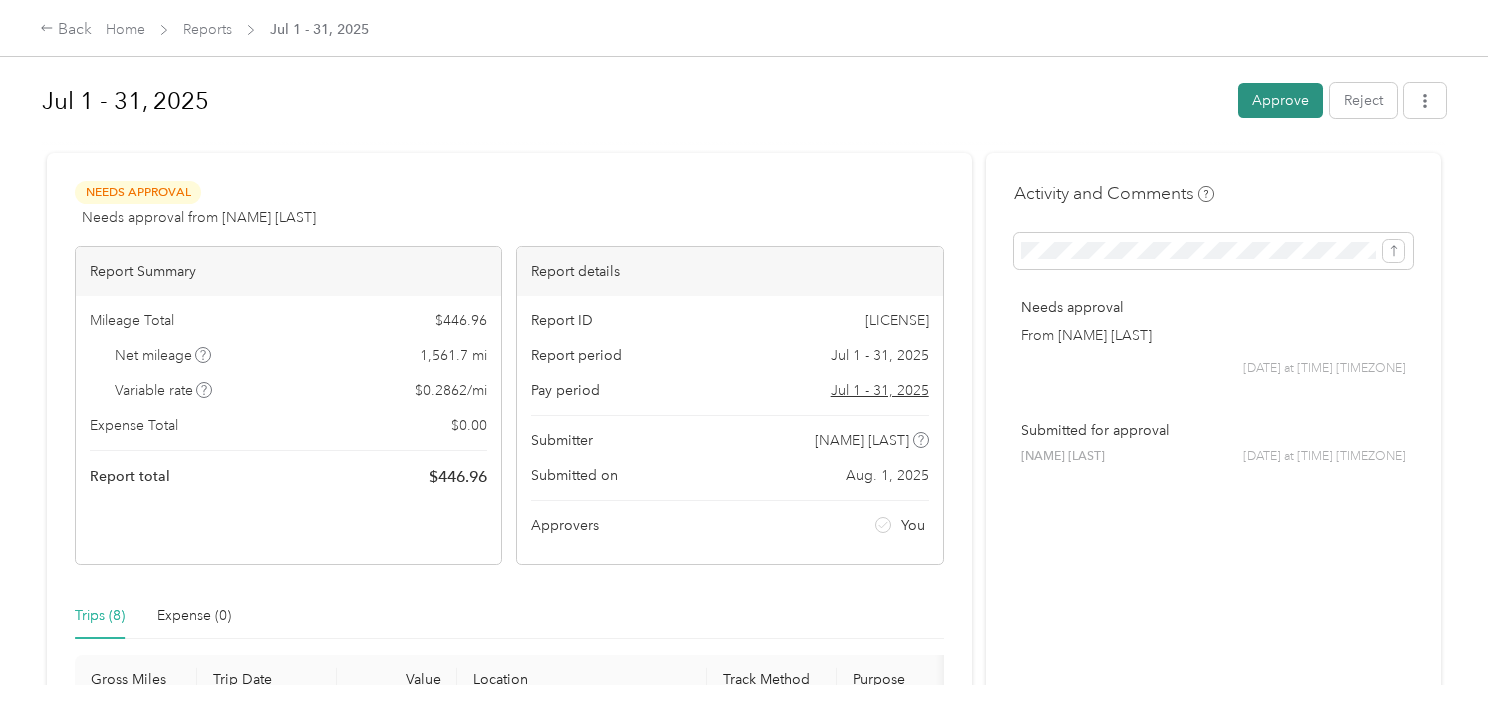 click on "Approve" at bounding box center (1280, 100) 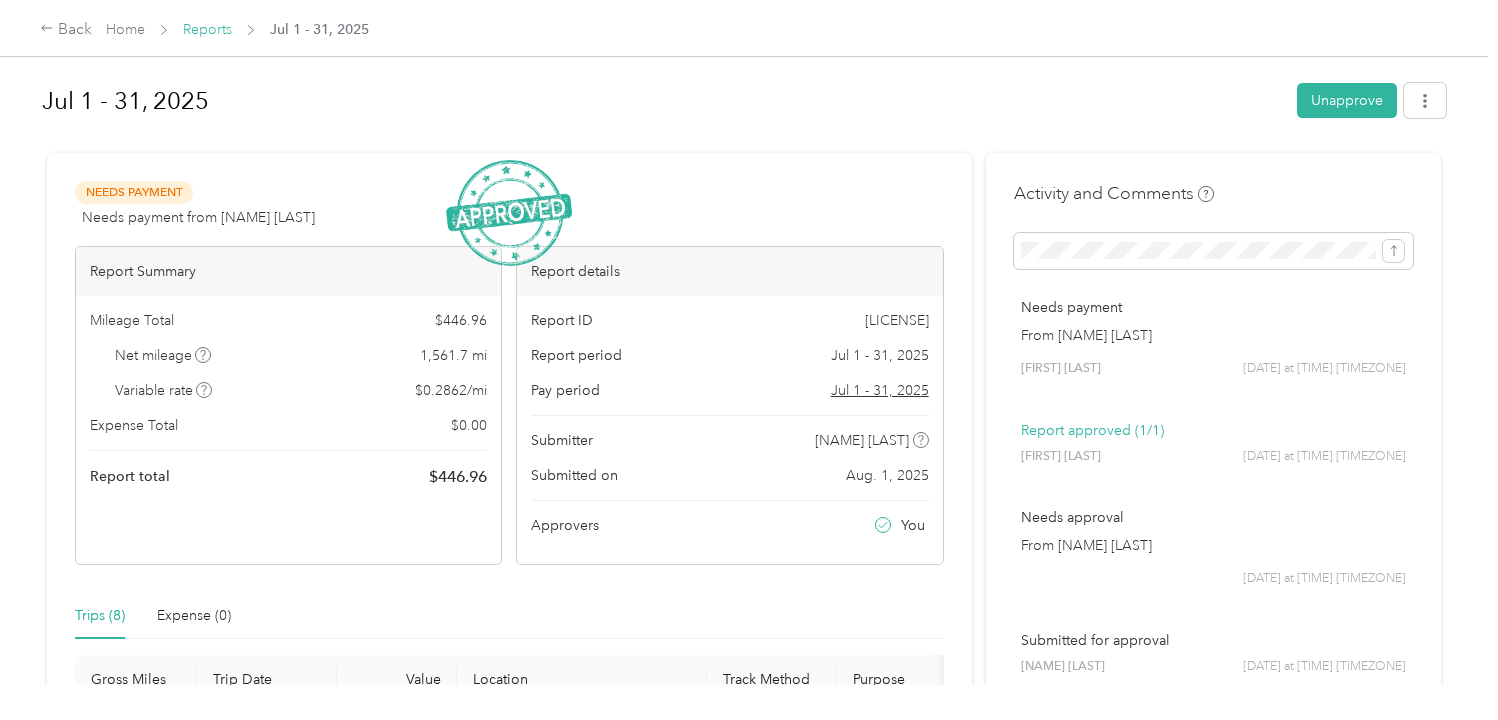 click on "Reports" at bounding box center (207, 29) 